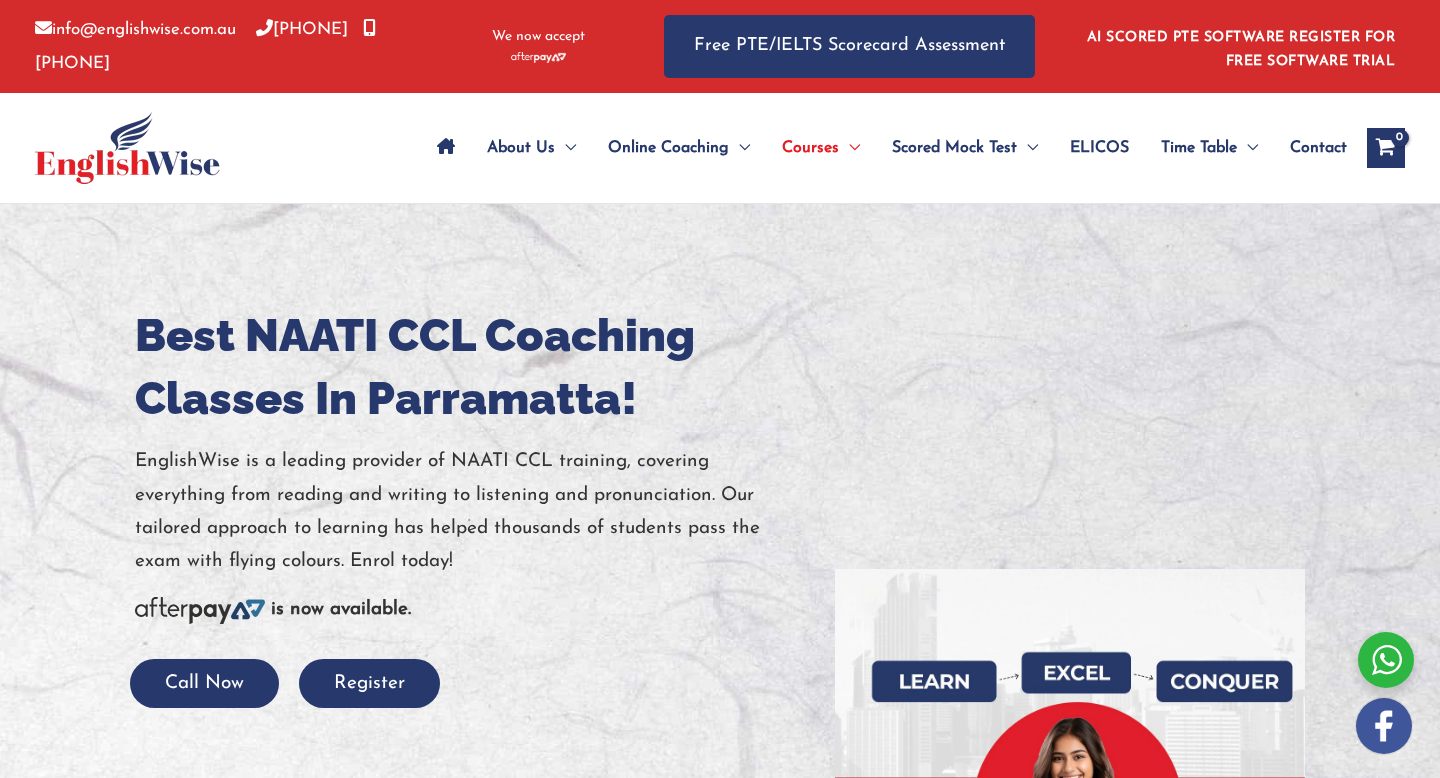 scroll, scrollTop: 0, scrollLeft: 0, axis: both 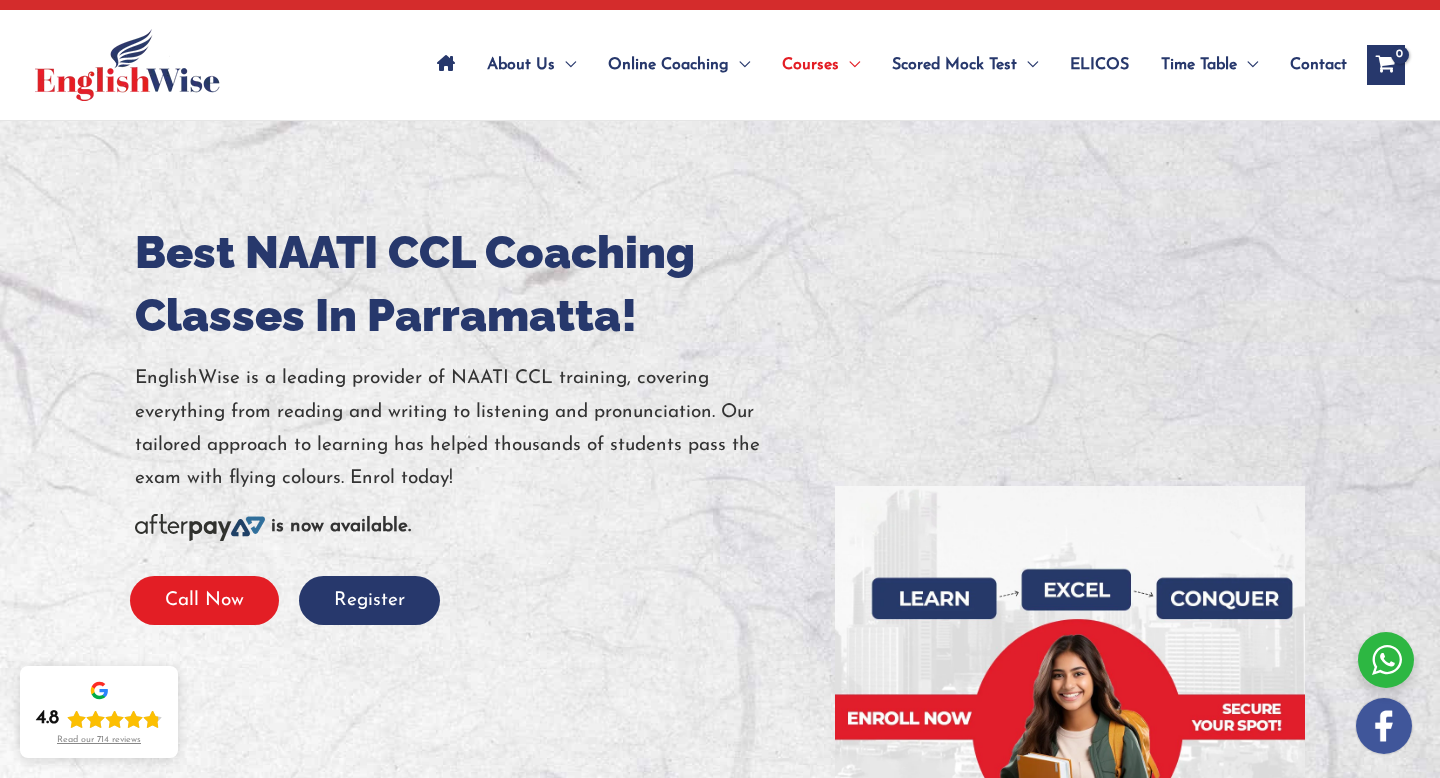 click on "Call Now" at bounding box center (204, 600) 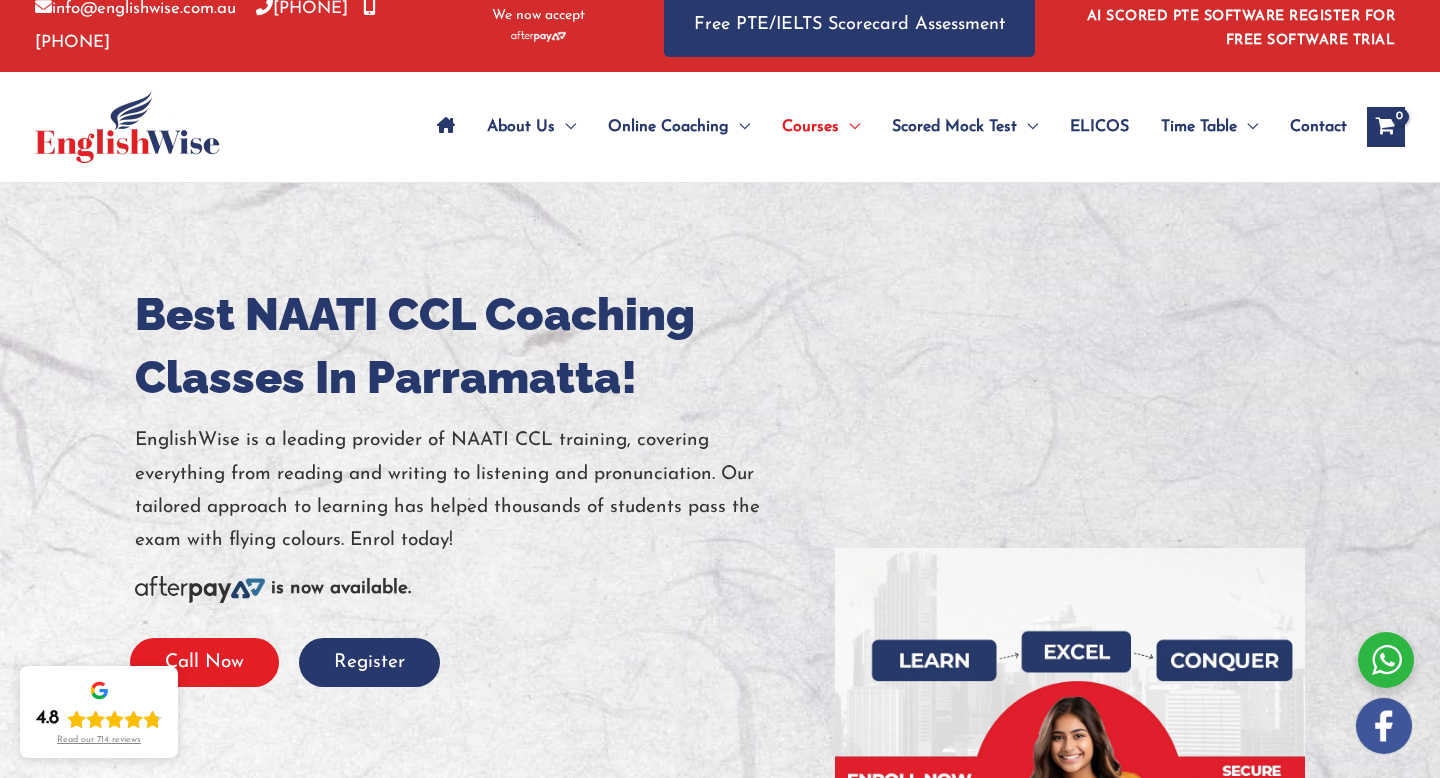 scroll, scrollTop: 19, scrollLeft: 0, axis: vertical 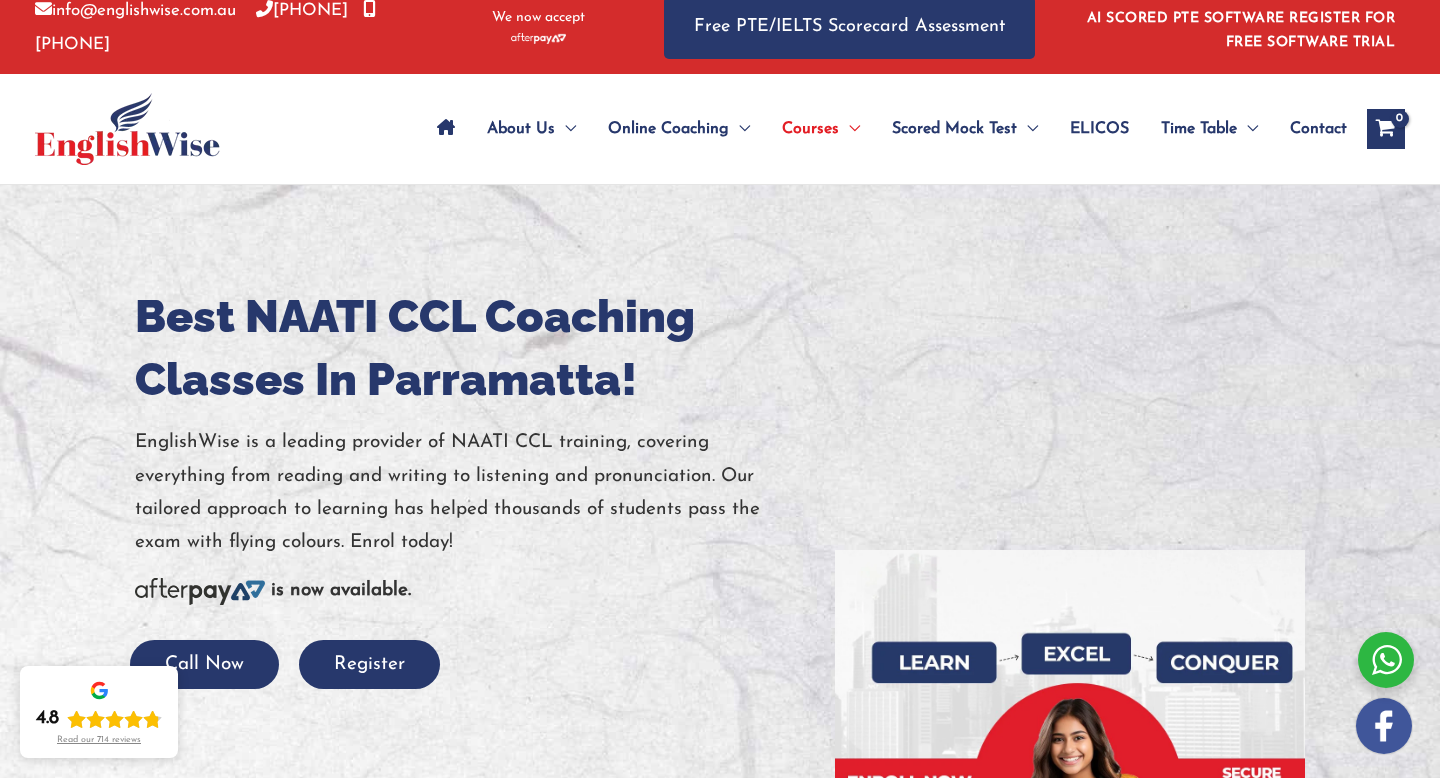 click on "Contact" at bounding box center [1318, 129] 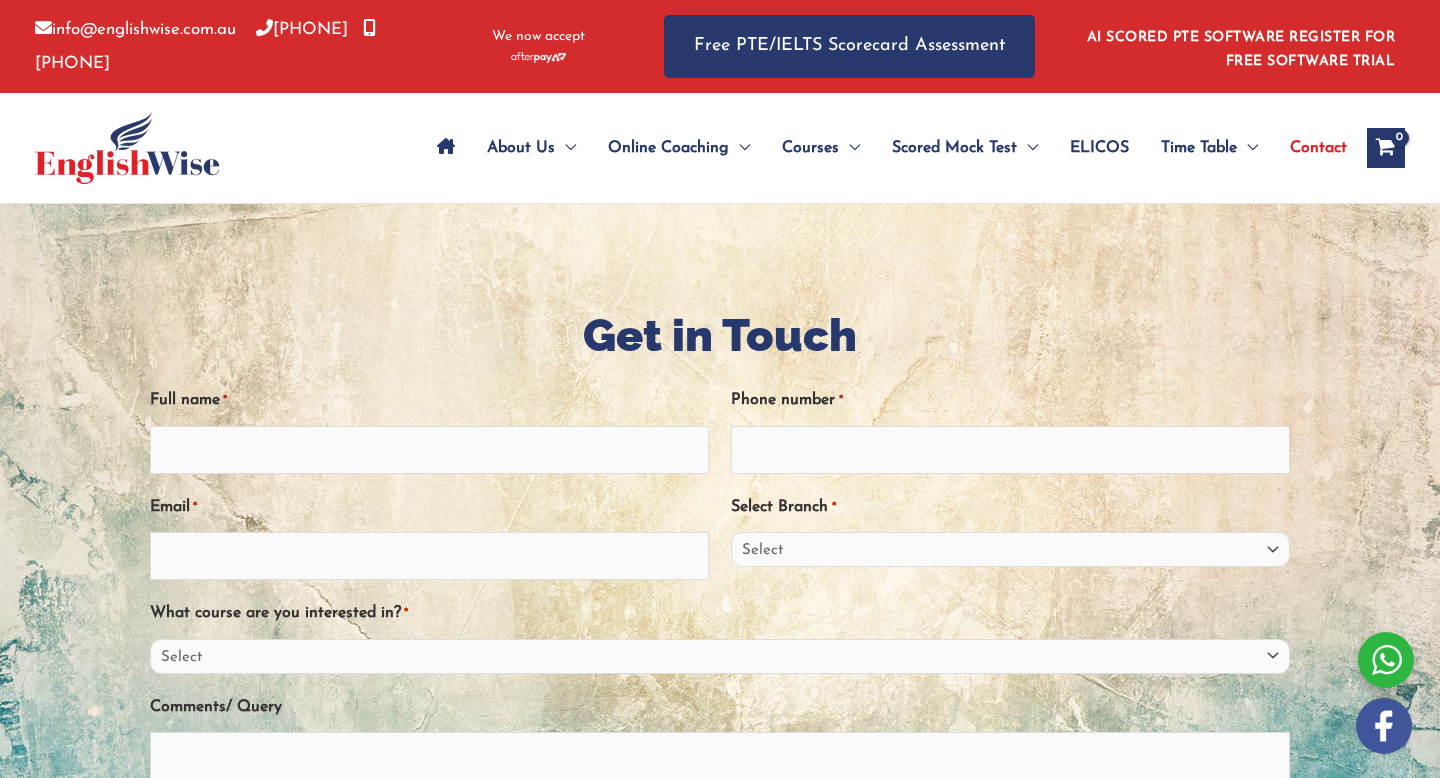scroll, scrollTop: 299, scrollLeft: 0, axis: vertical 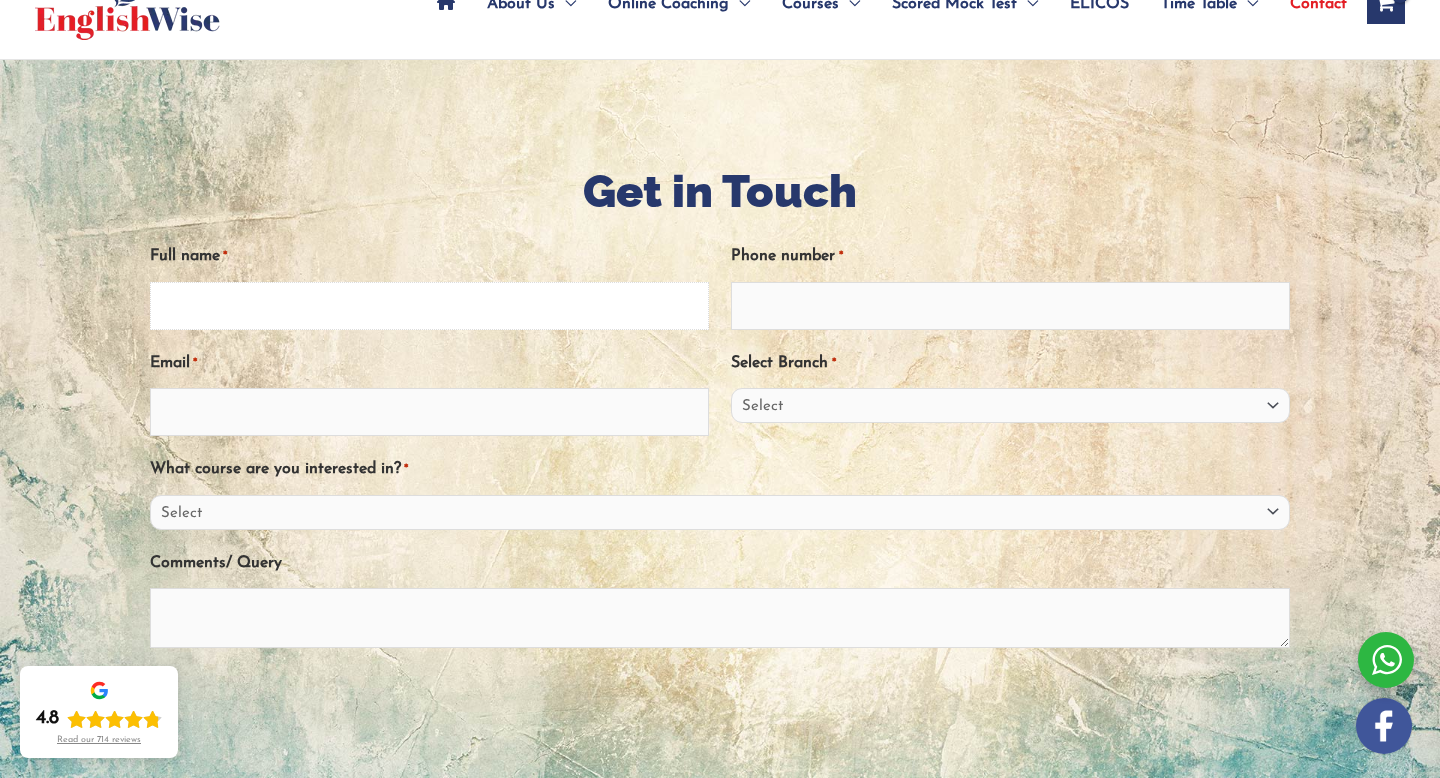 click on "Full name *" at bounding box center [429, 306] 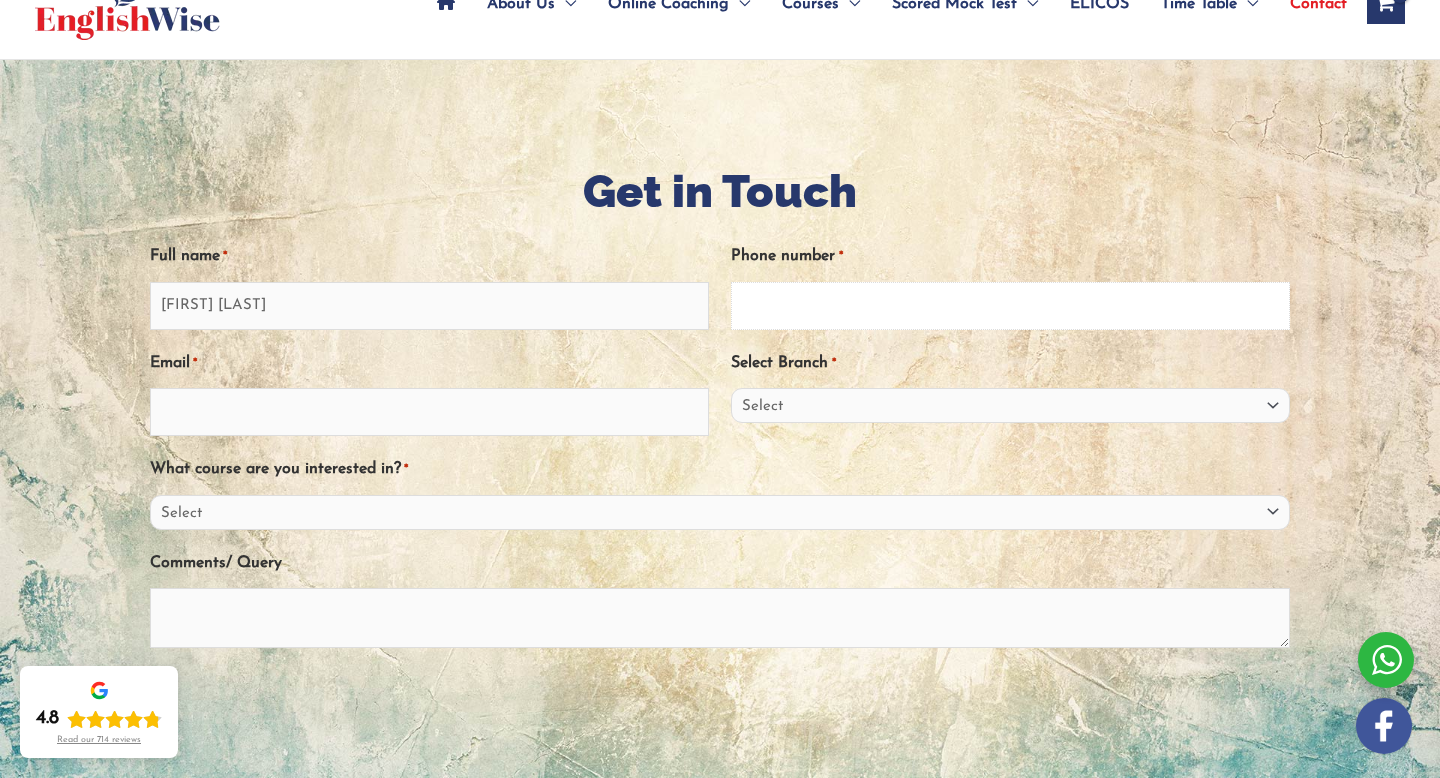 type on "01126612861" 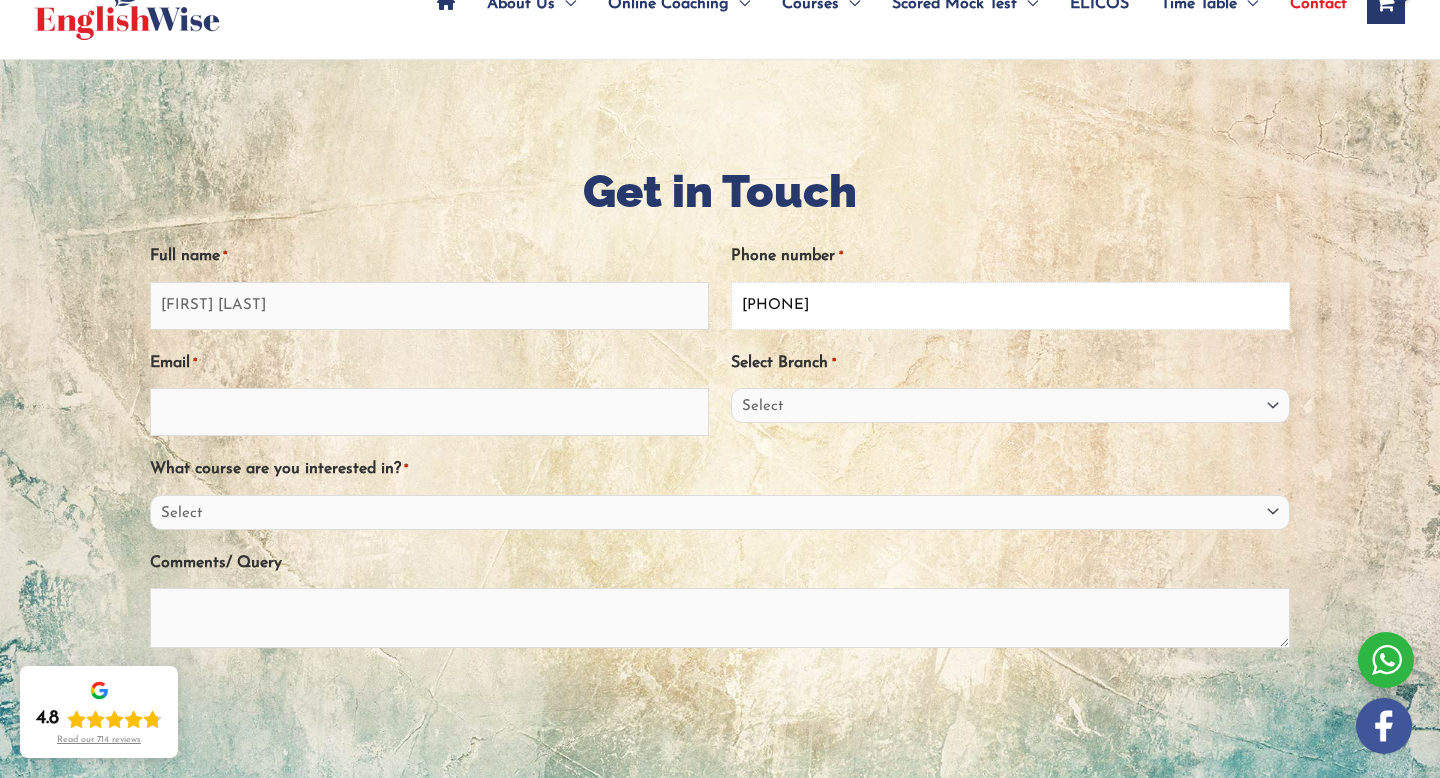type on "kmmt96@gmail.com" 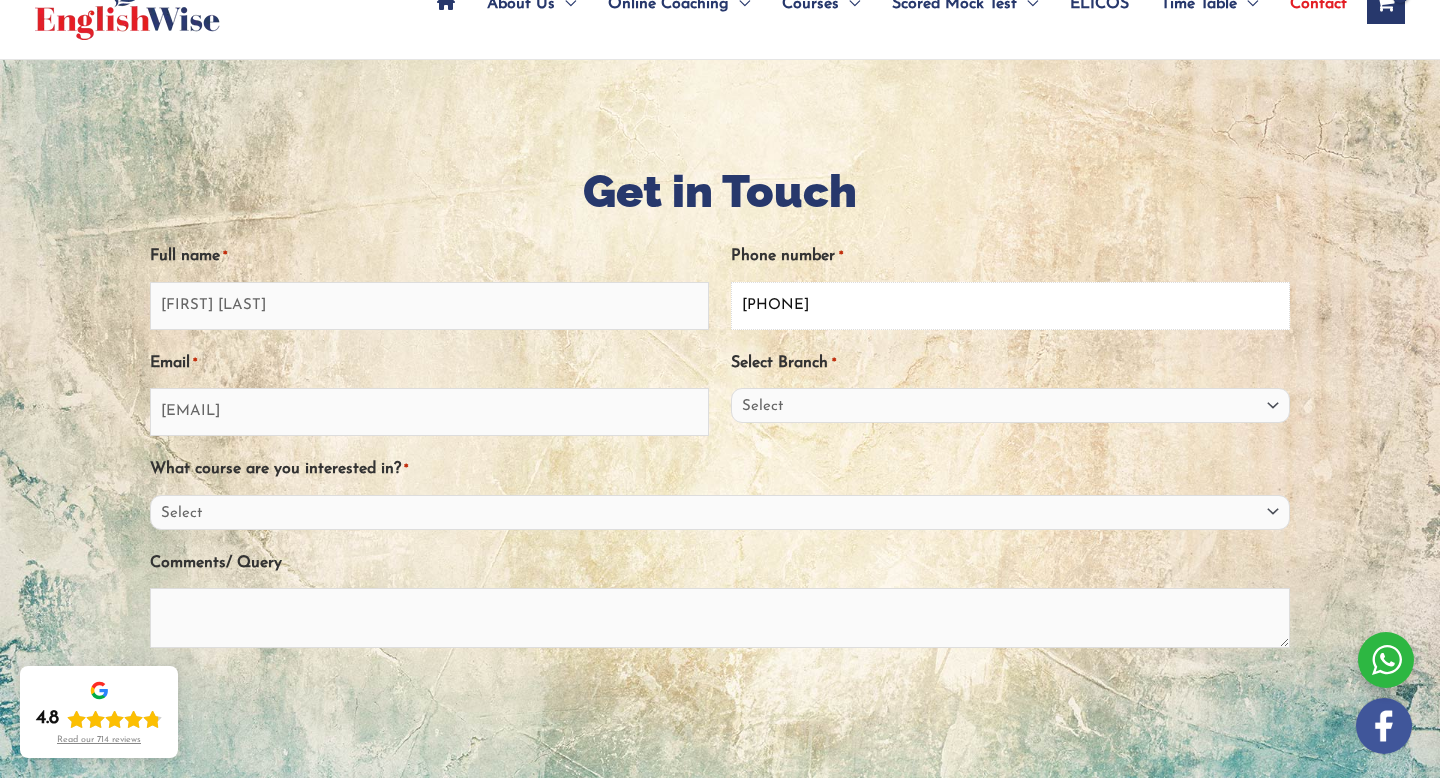 click on "01126612861" at bounding box center [1010, 306] 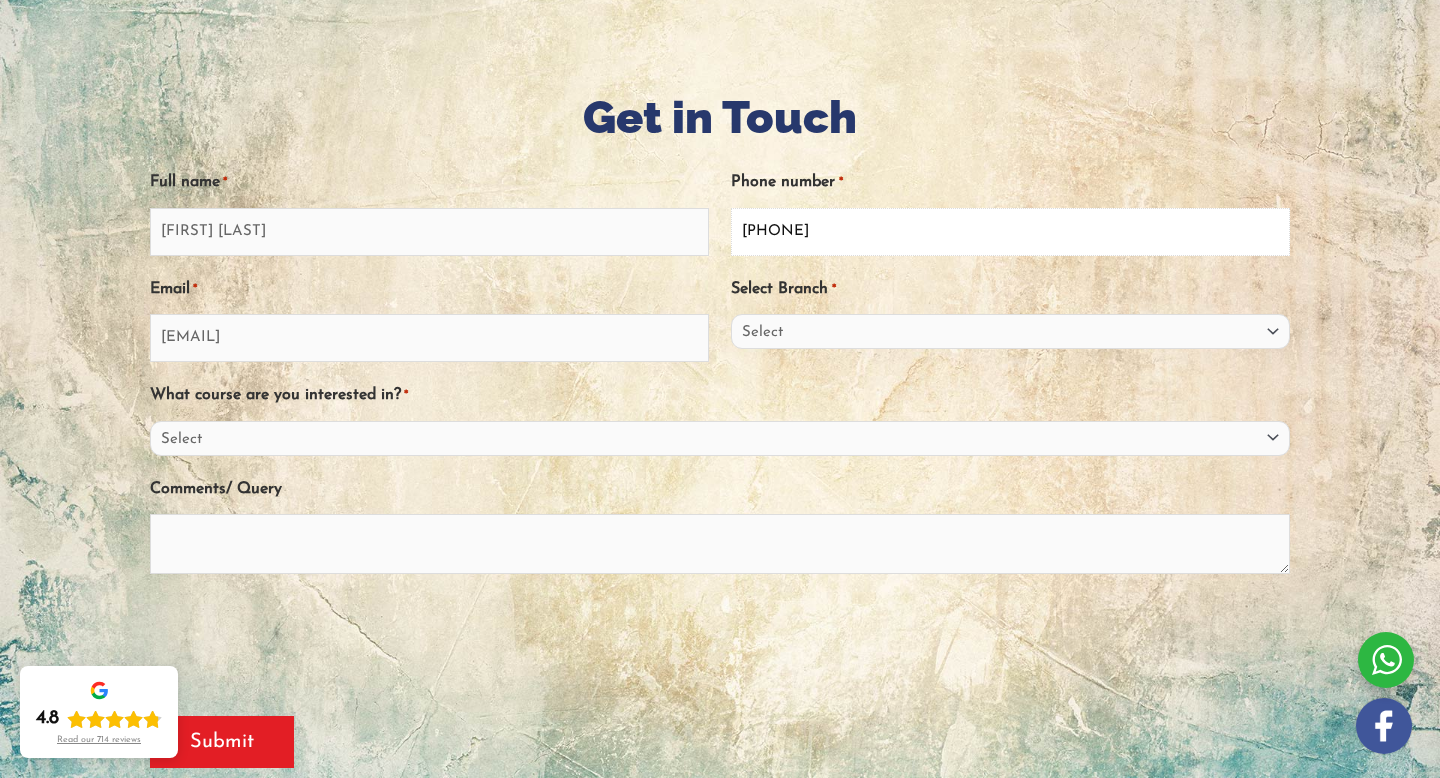 type on "0836802025" 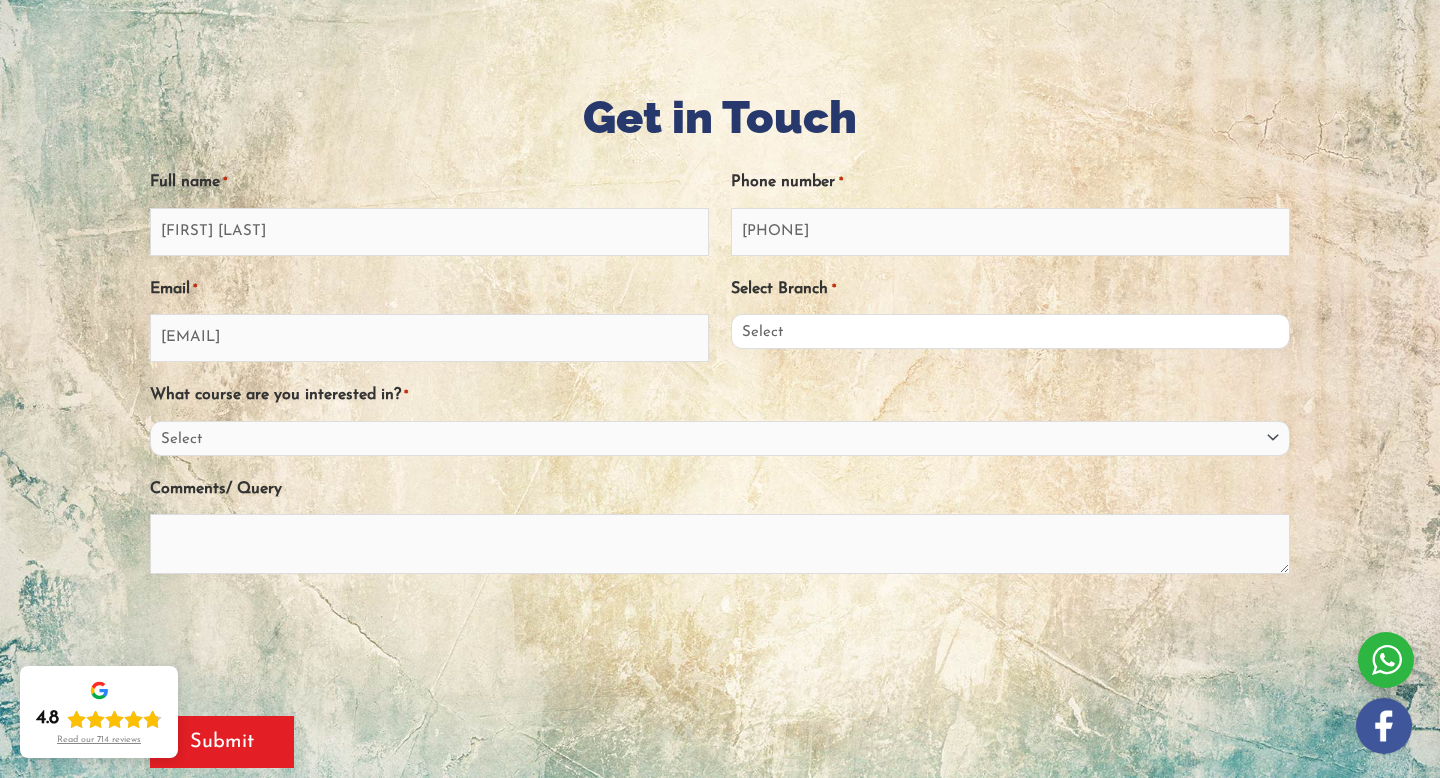 click on "Select Sydney City Center Sydney Parramatta EnglishWise Global Brisbane Gold Coast Australian Capital Territory/Canberra South Australia Victoria Tasmania Northern Territory Western Australia Outside Australia" at bounding box center (1010, 331) 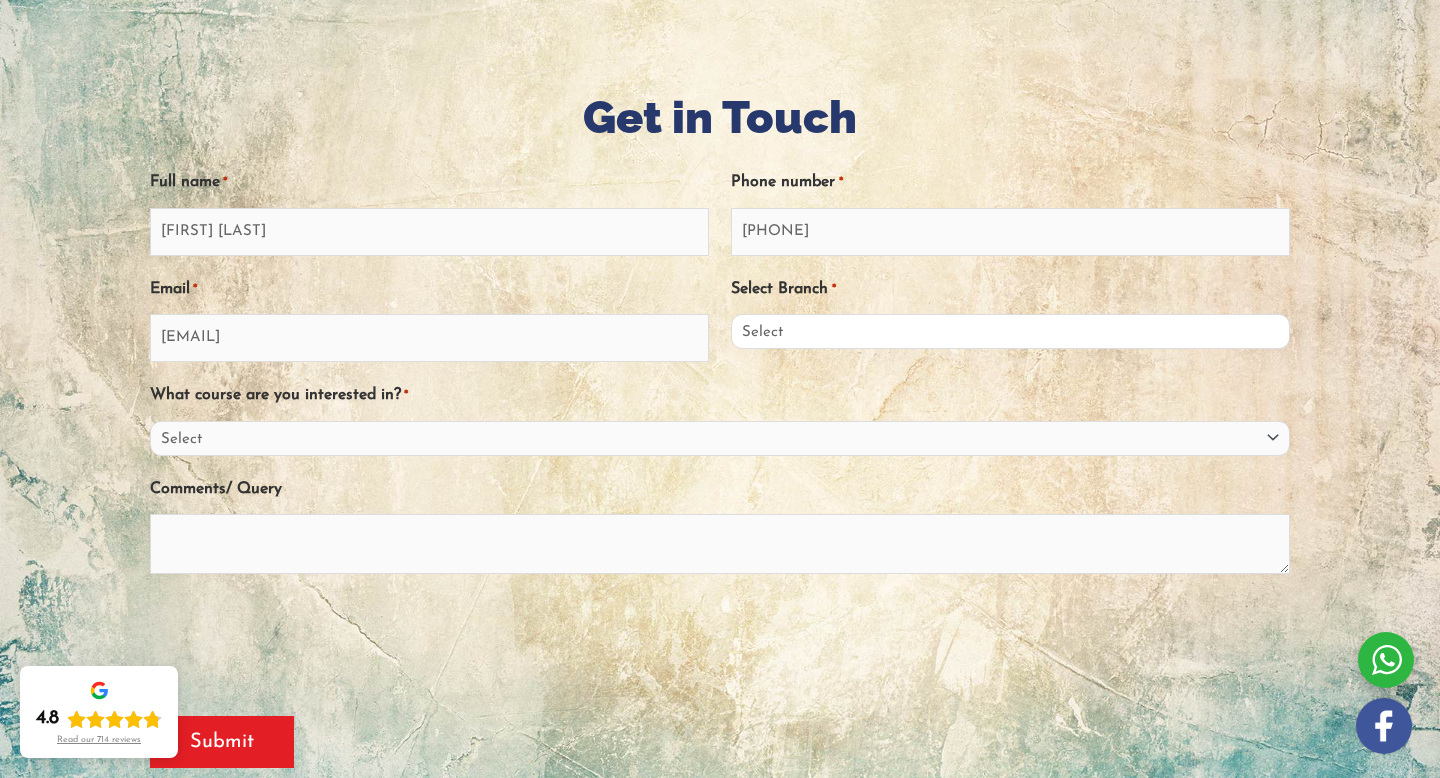 select on "Outside Australia" 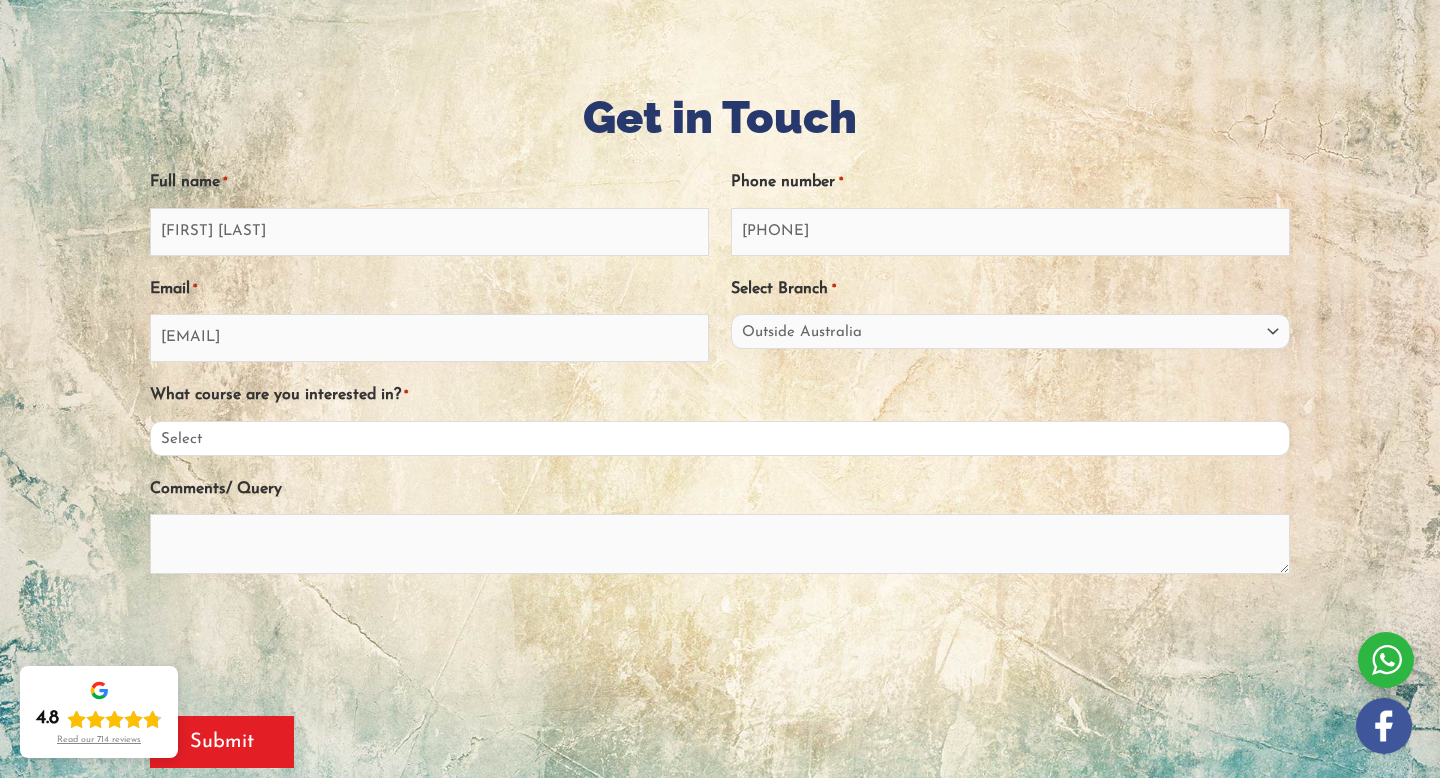 click on "Select PTE NAATI IELTS OET General English" at bounding box center [720, 438] 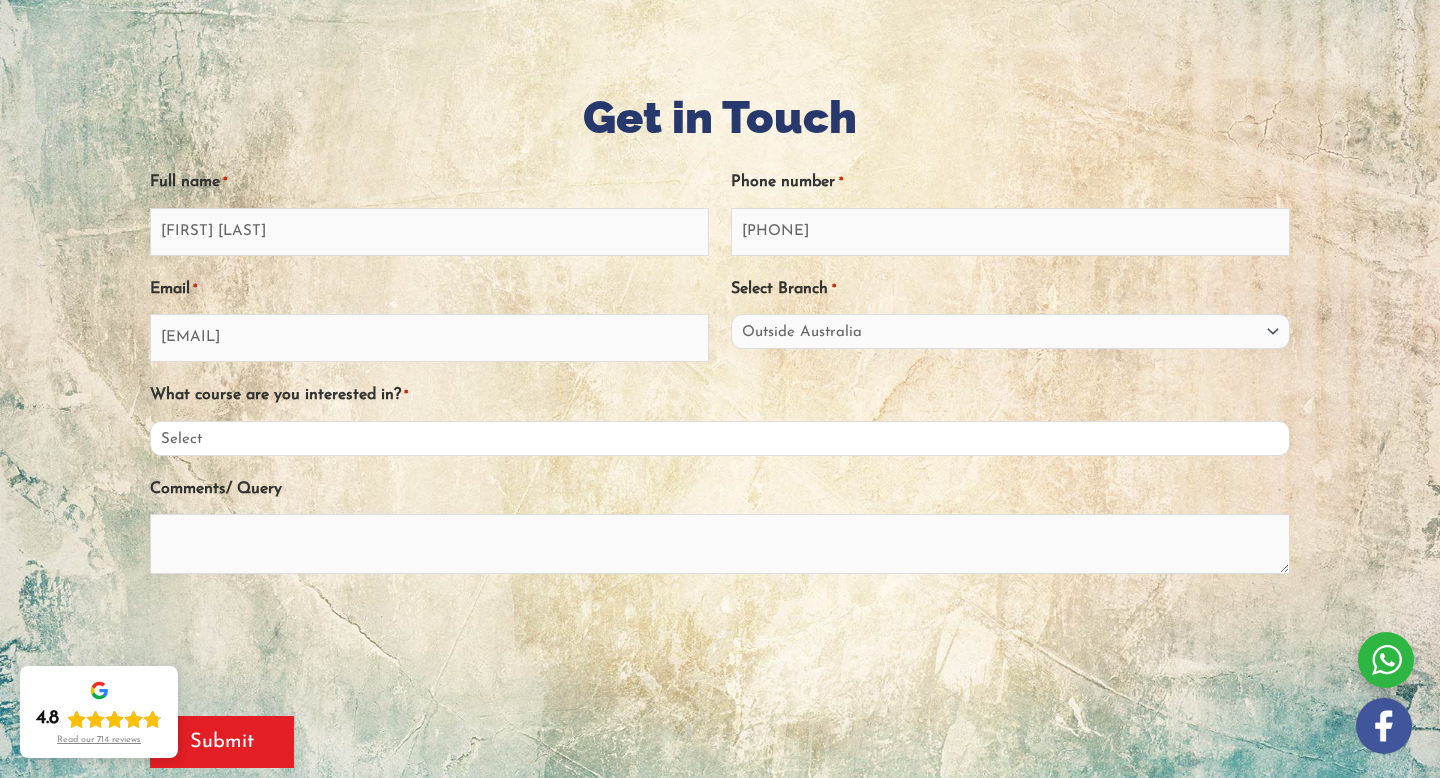 select on "NAATI" 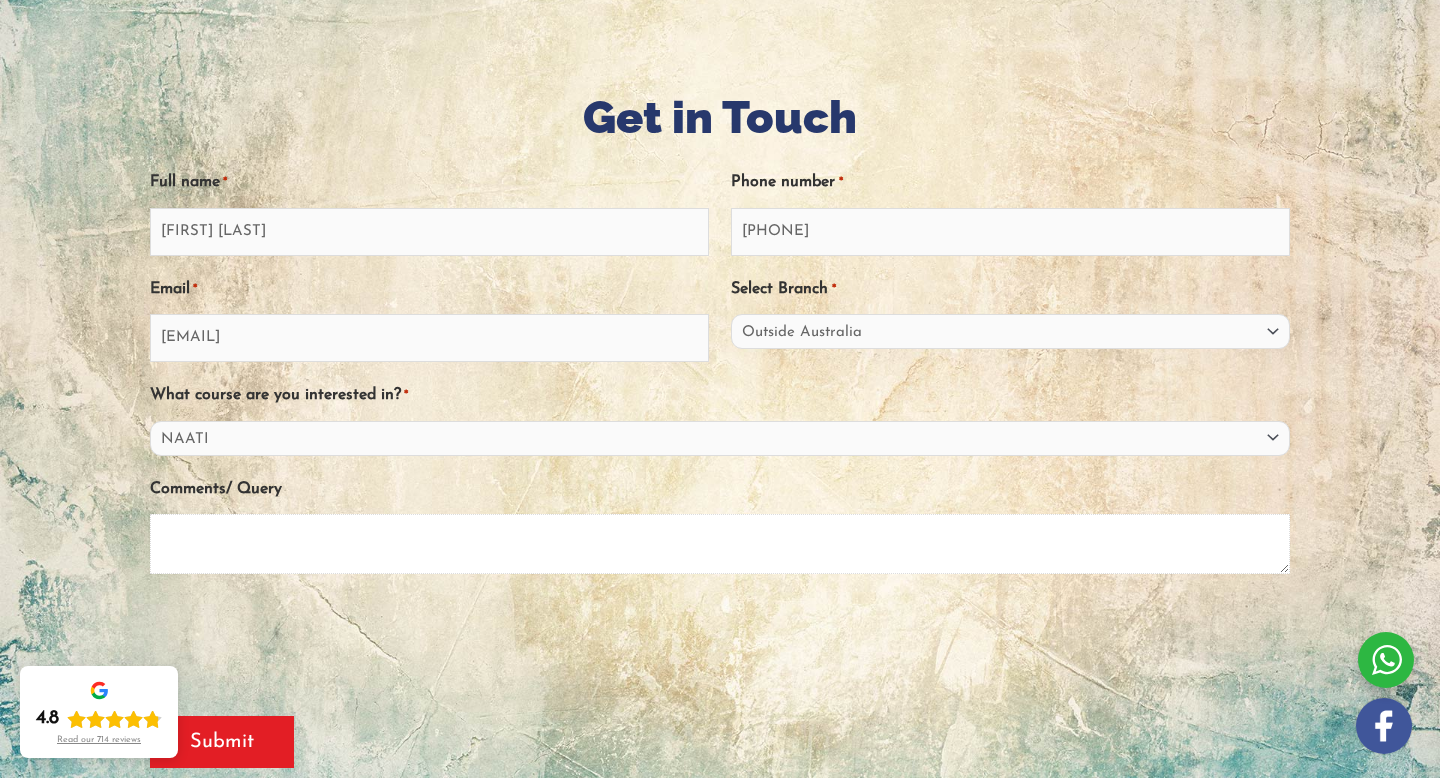 click on "Comments/ Query" at bounding box center [720, 544] 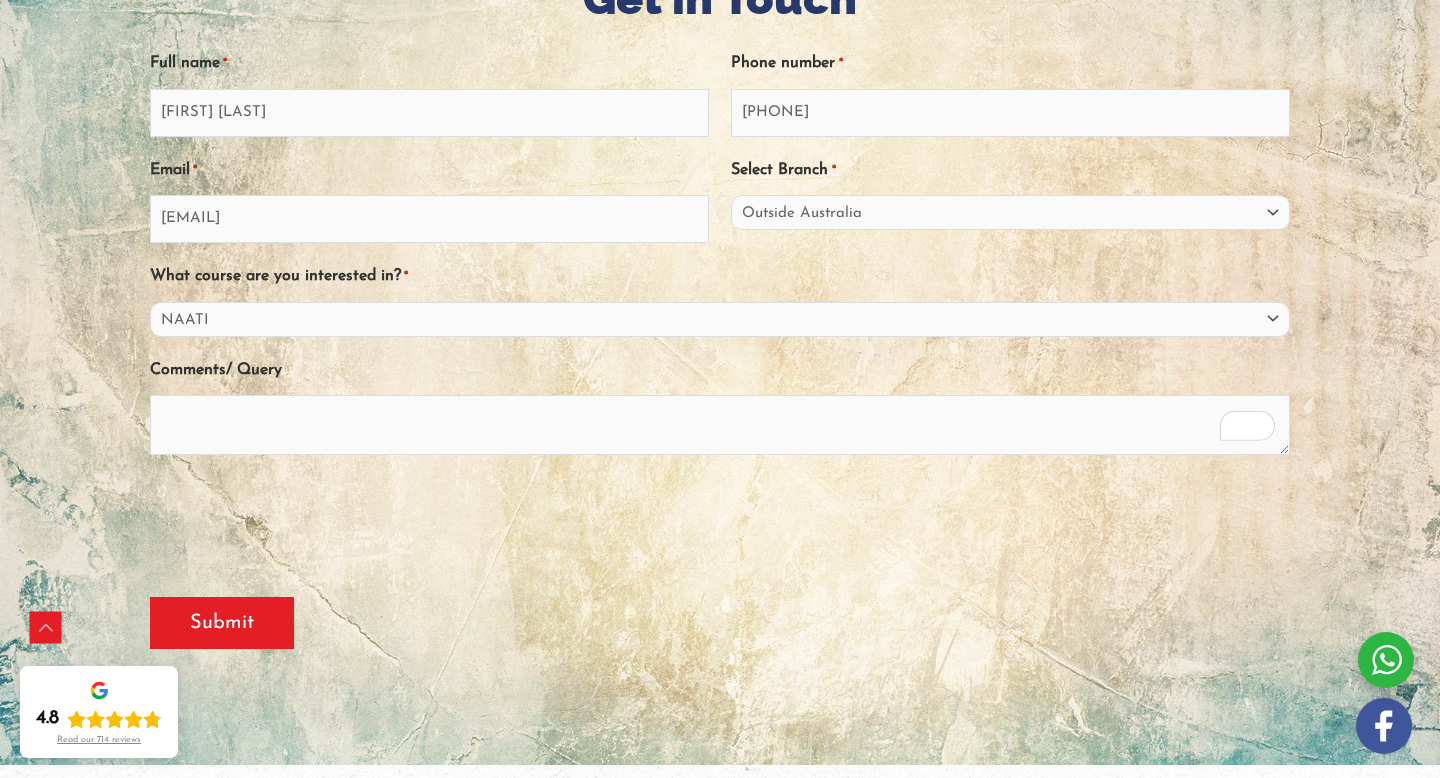 scroll, scrollTop: 351, scrollLeft: 0, axis: vertical 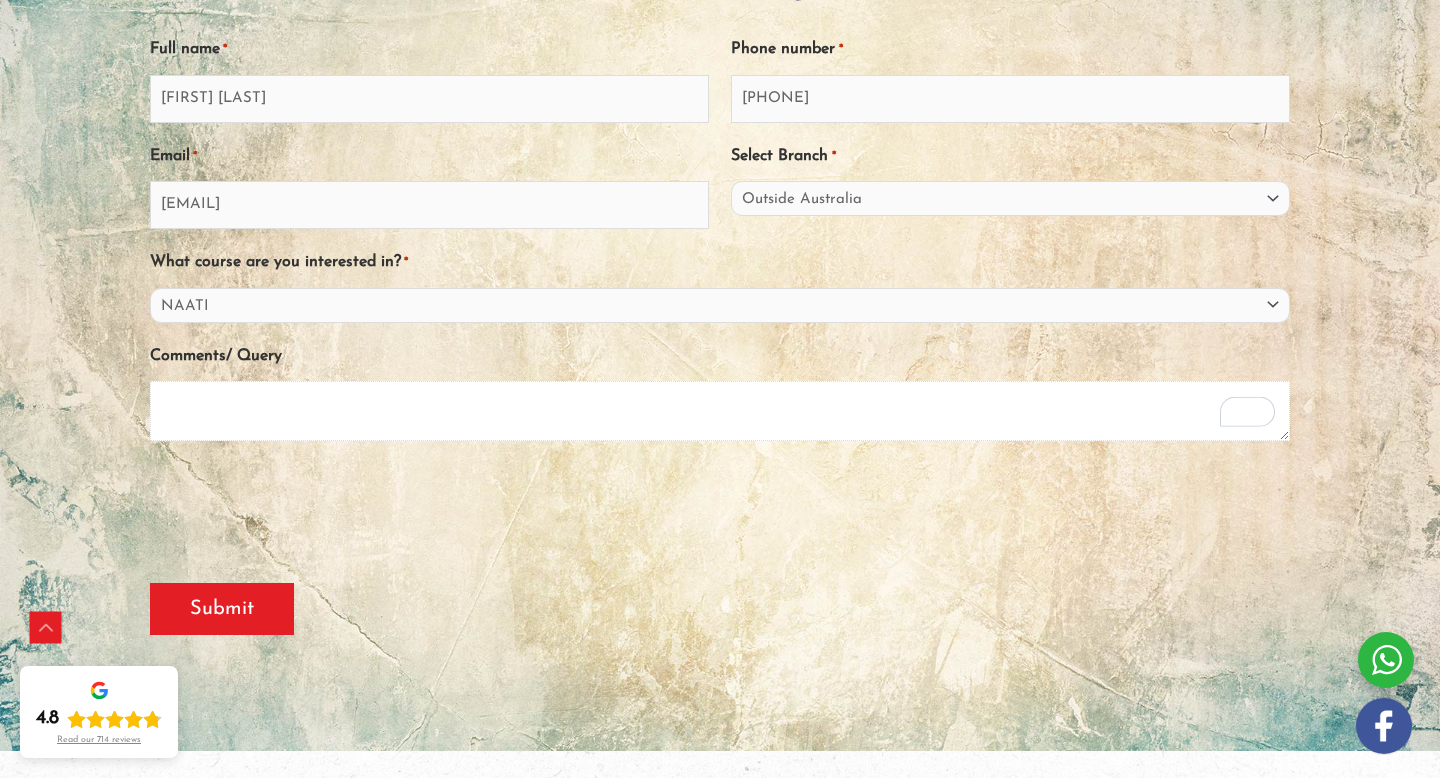 click on "Comments/ Query" at bounding box center (720, 411) 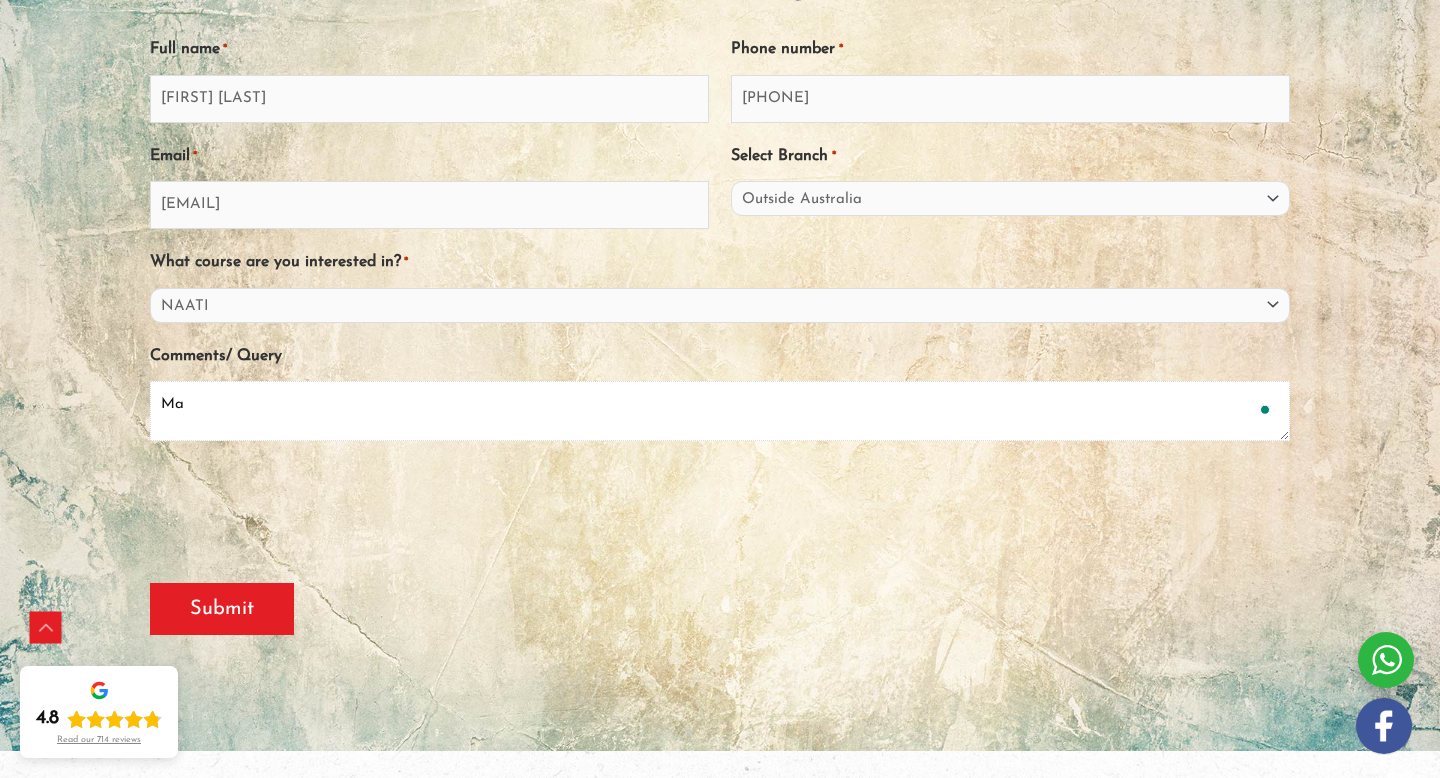 type on "M" 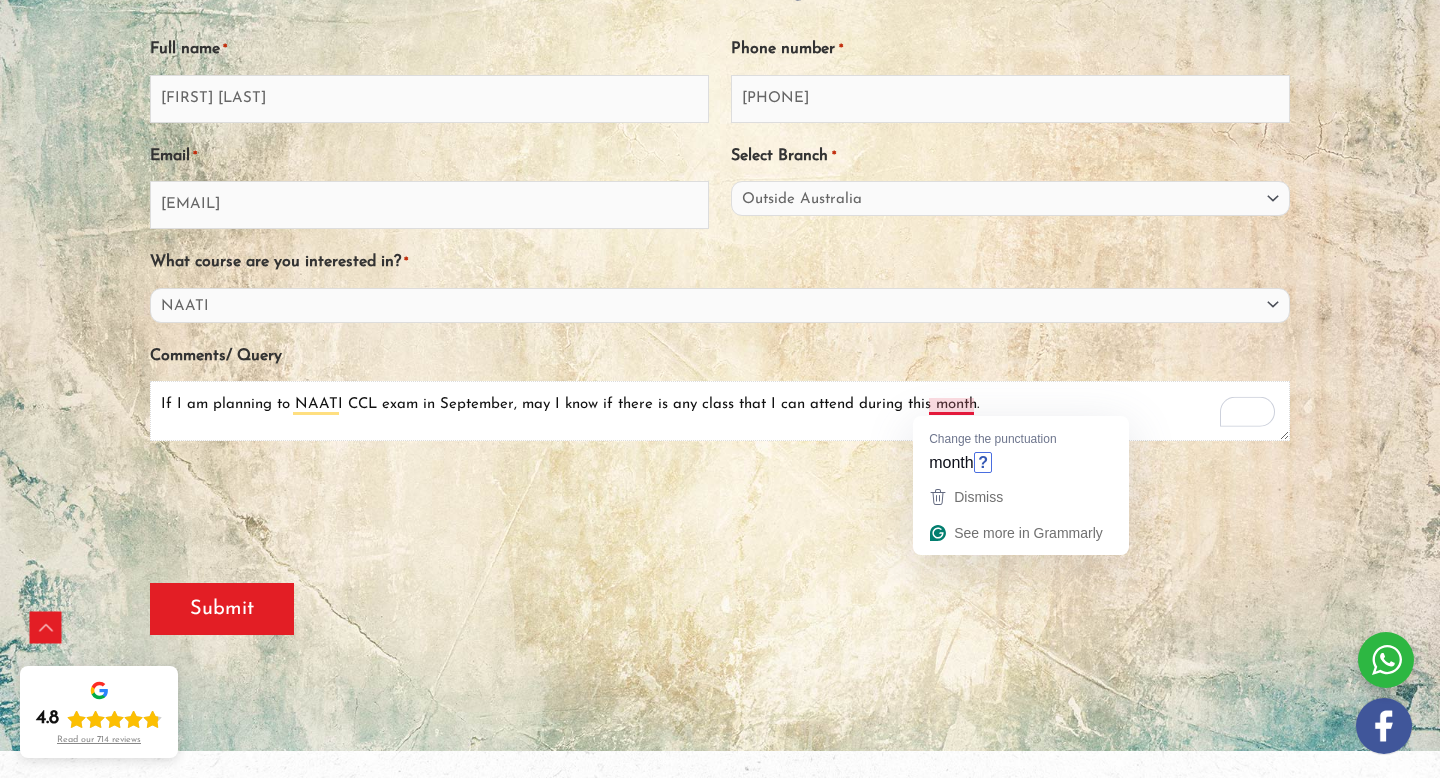 click on "If I am planning to NAATI CCL exam in September, may I know if there is any class that I can attend during this month." at bounding box center [720, 411] 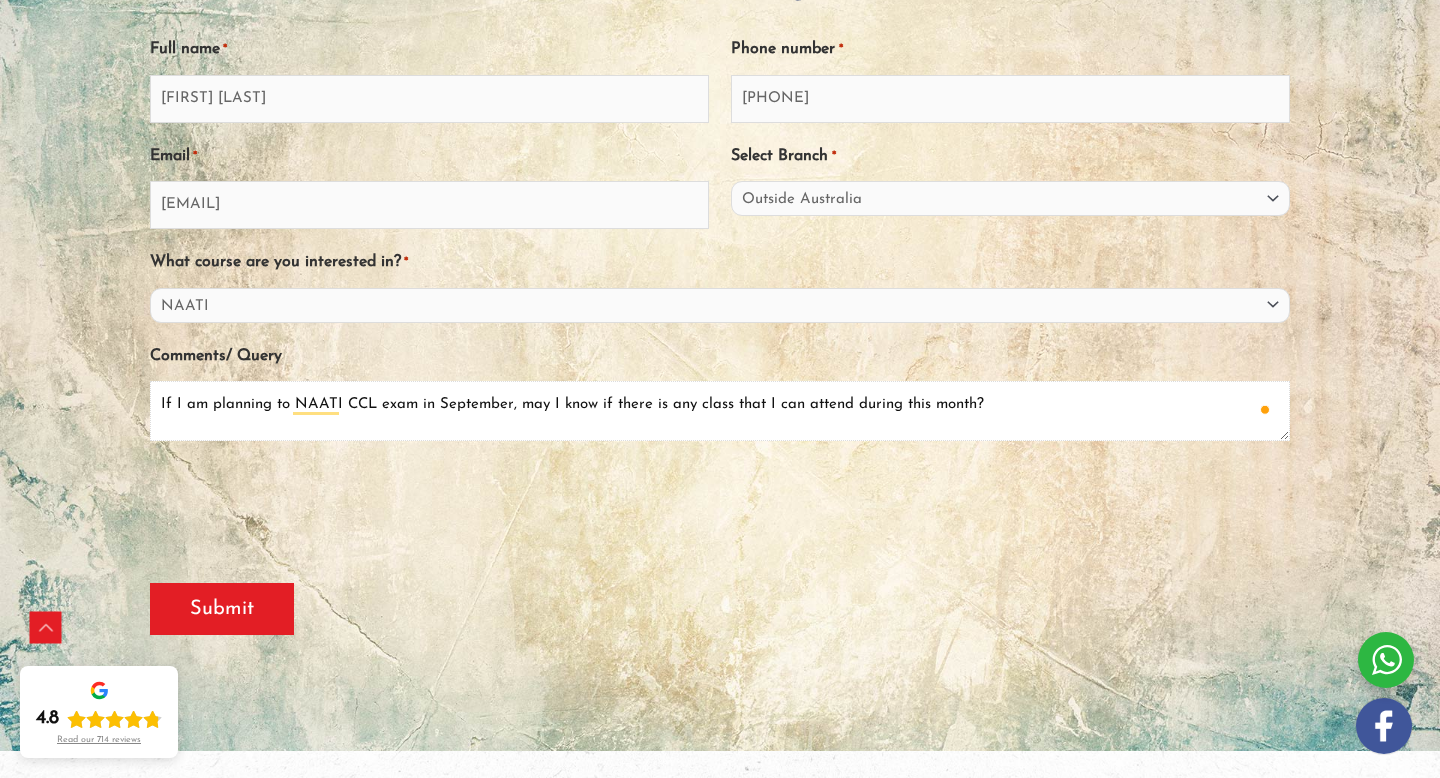 type on "If I am planning to NAATI CCL exam in September, may I know if there is any class that I can attend during this month?" 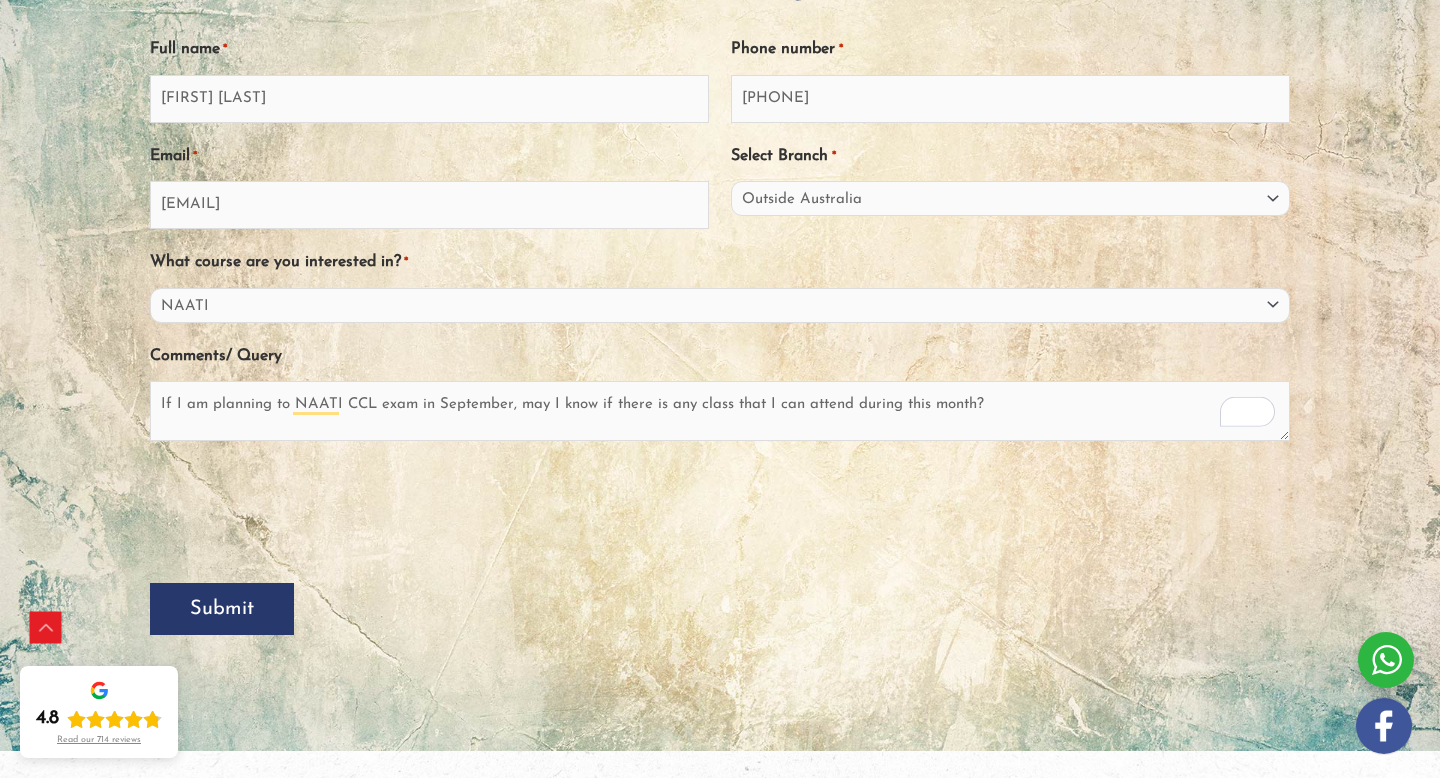 click on "Submit" at bounding box center [222, 609] 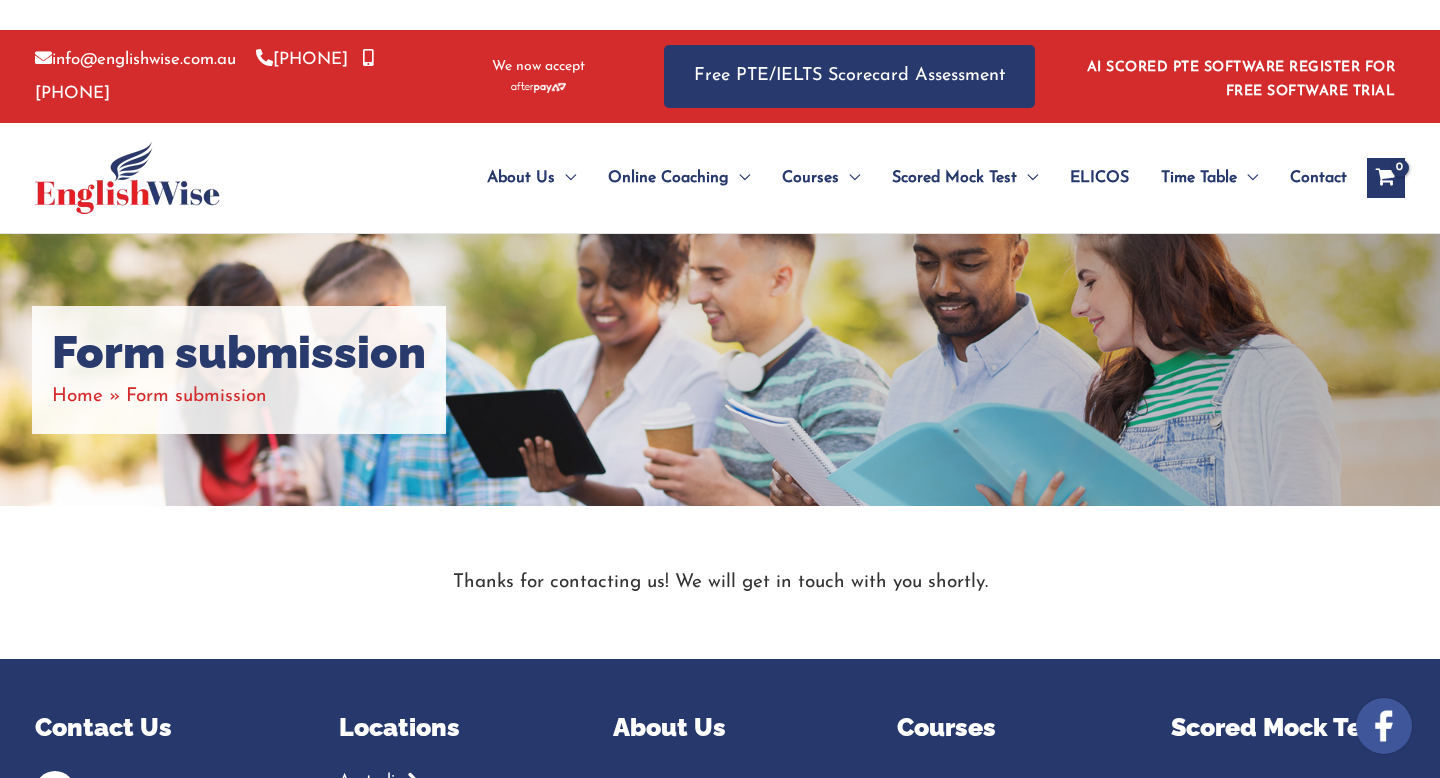 scroll, scrollTop: 0, scrollLeft: 0, axis: both 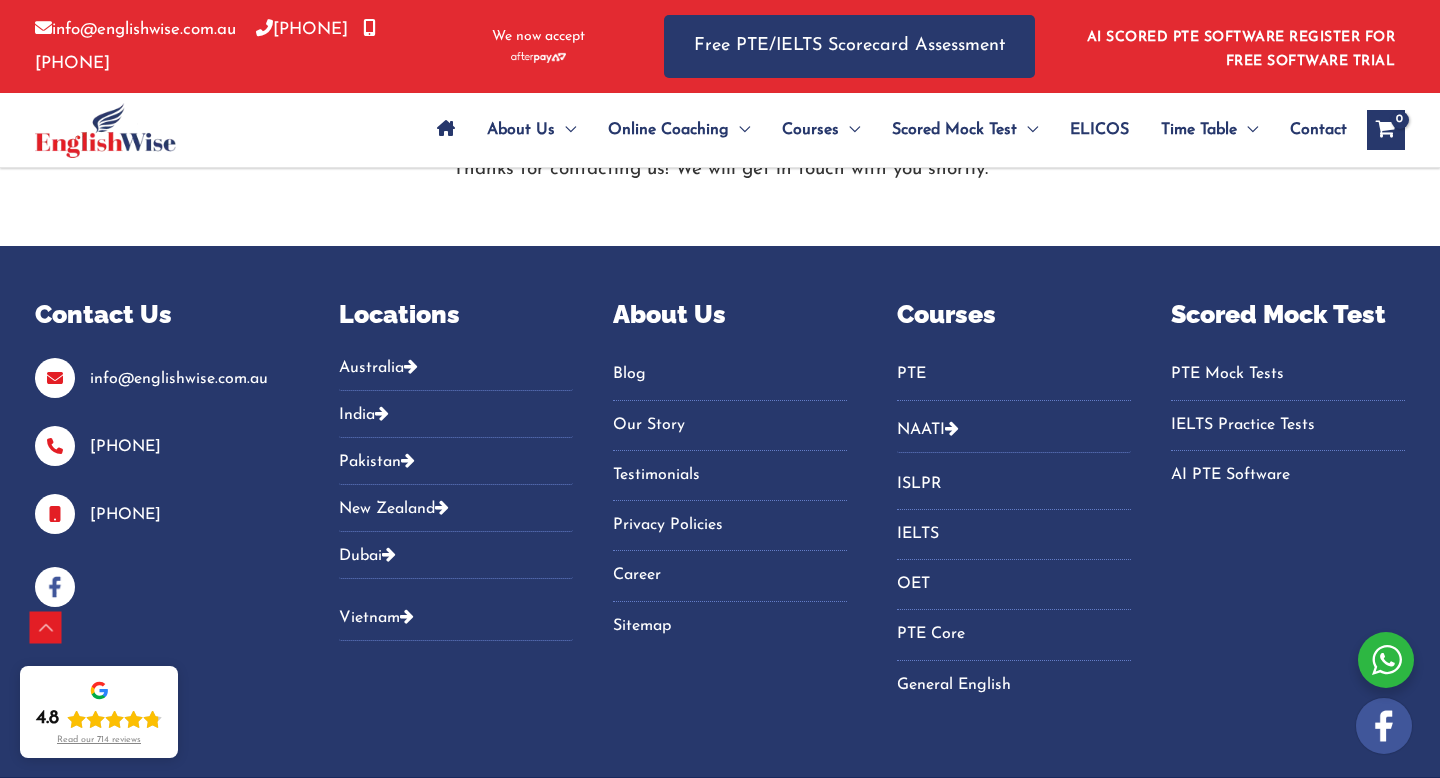 click on "NAATI" at bounding box center (921, 430) 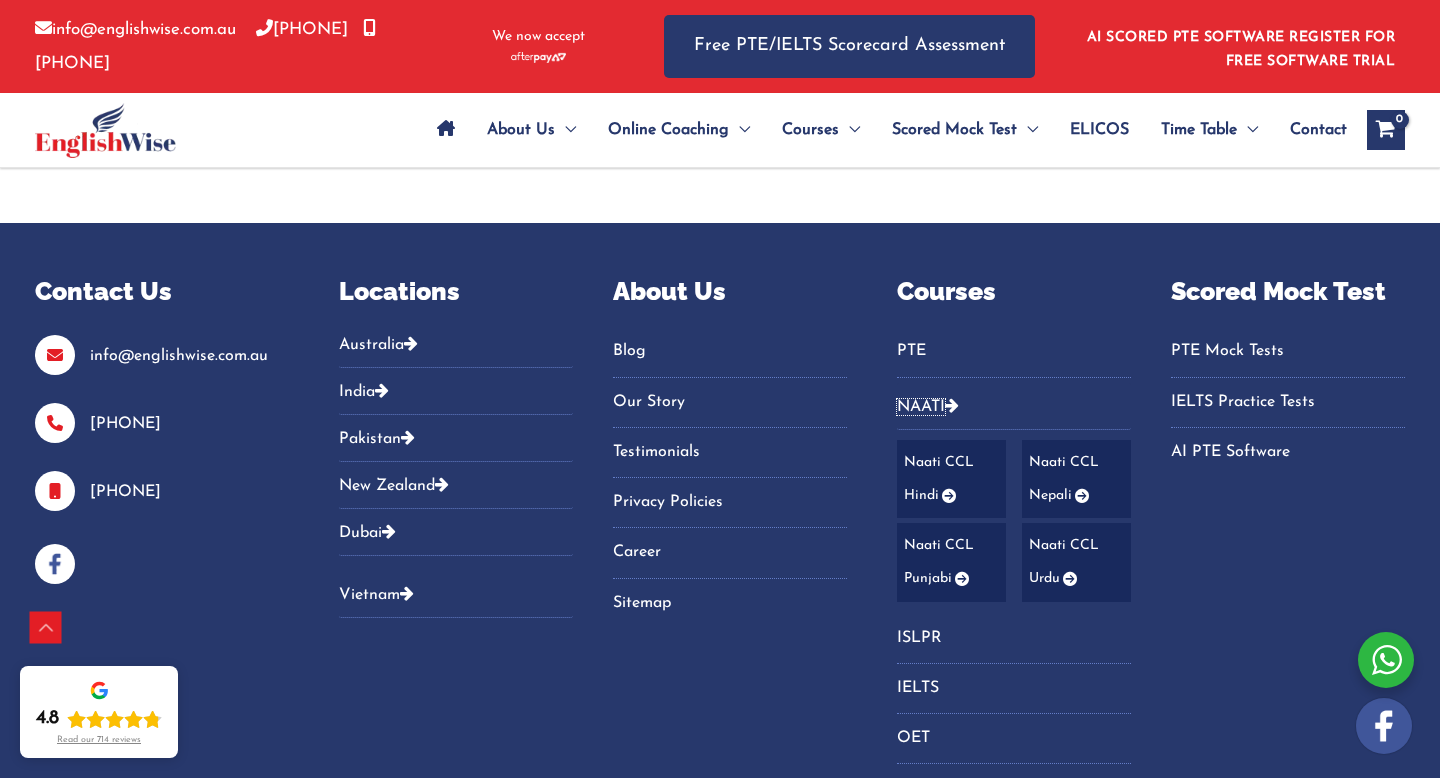 scroll, scrollTop: 455, scrollLeft: 0, axis: vertical 